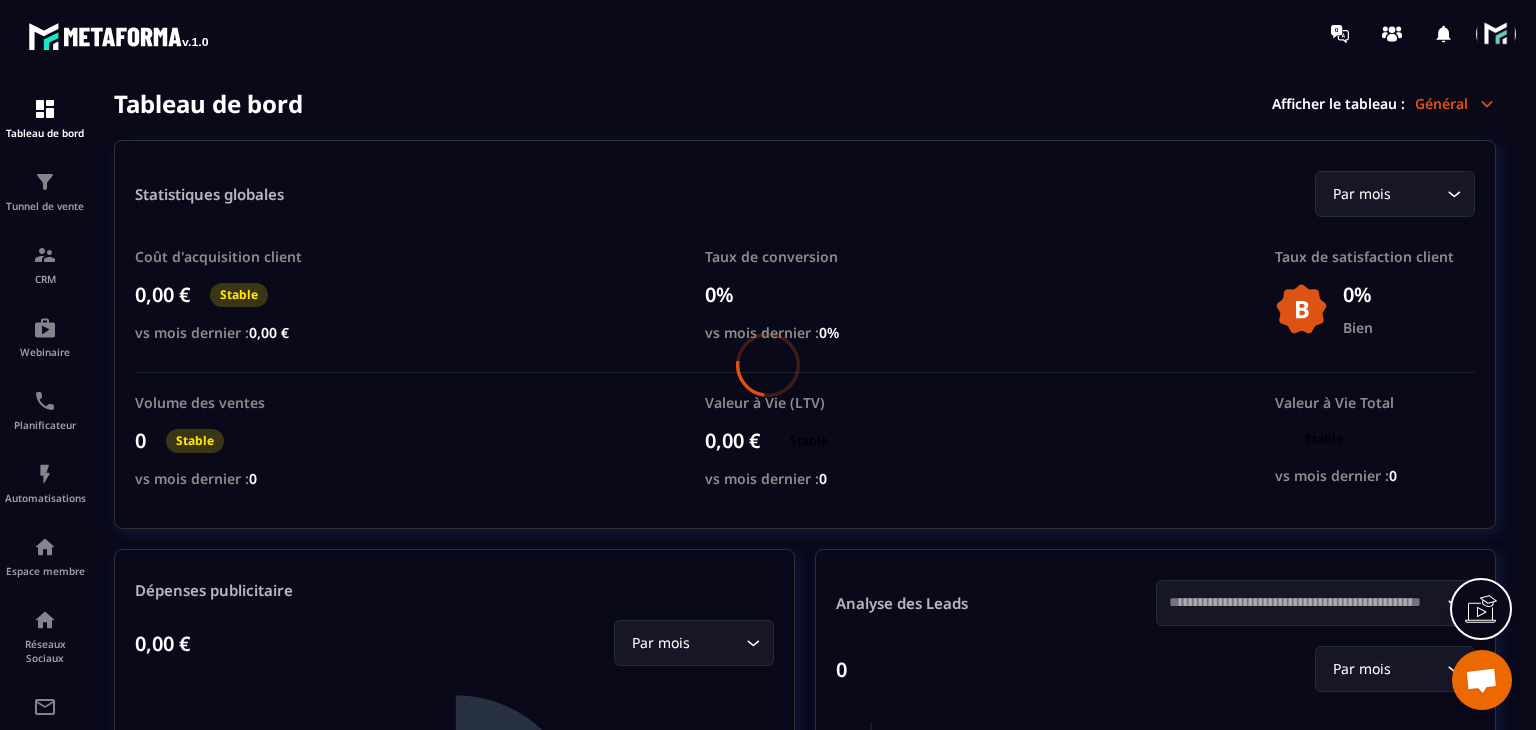 scroll, scrollTop: 0, scrollLeft: 0, axis: both 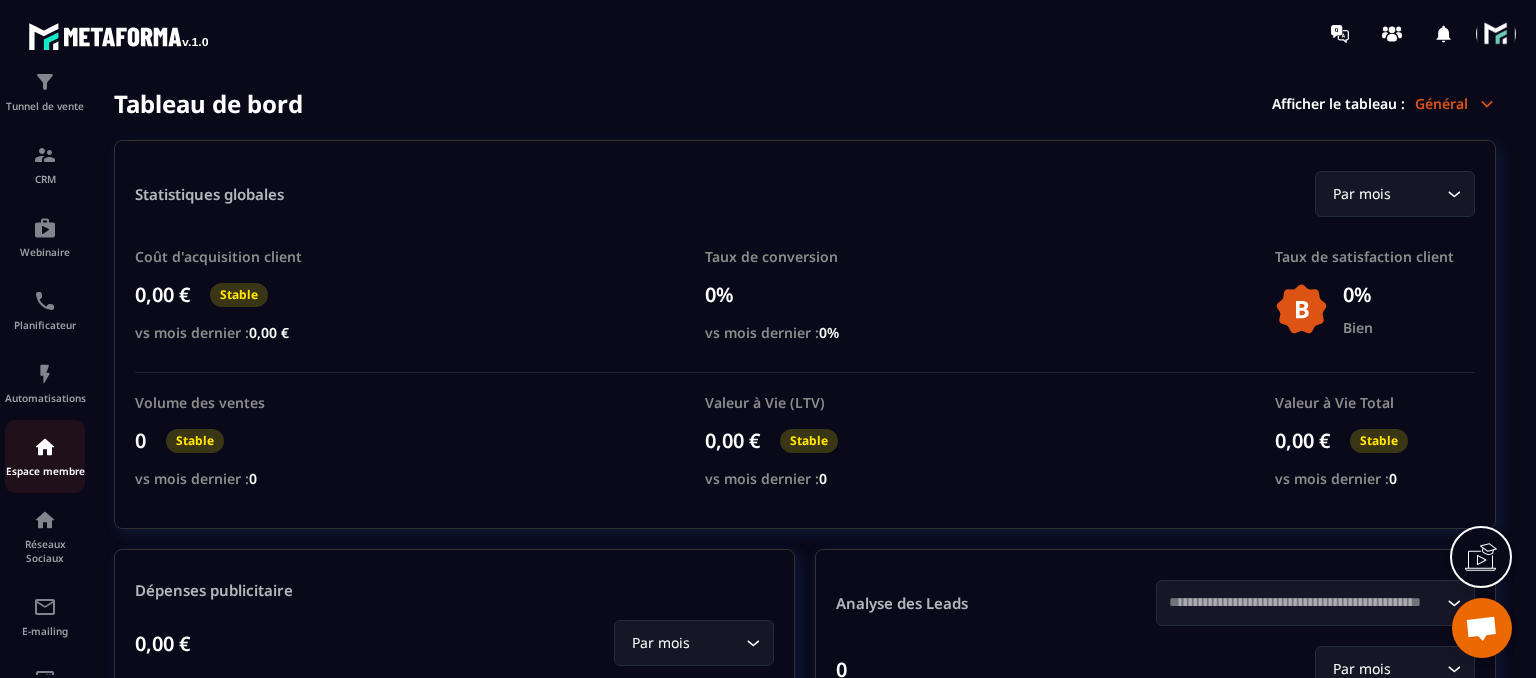 click at bounding box center [45, 447] 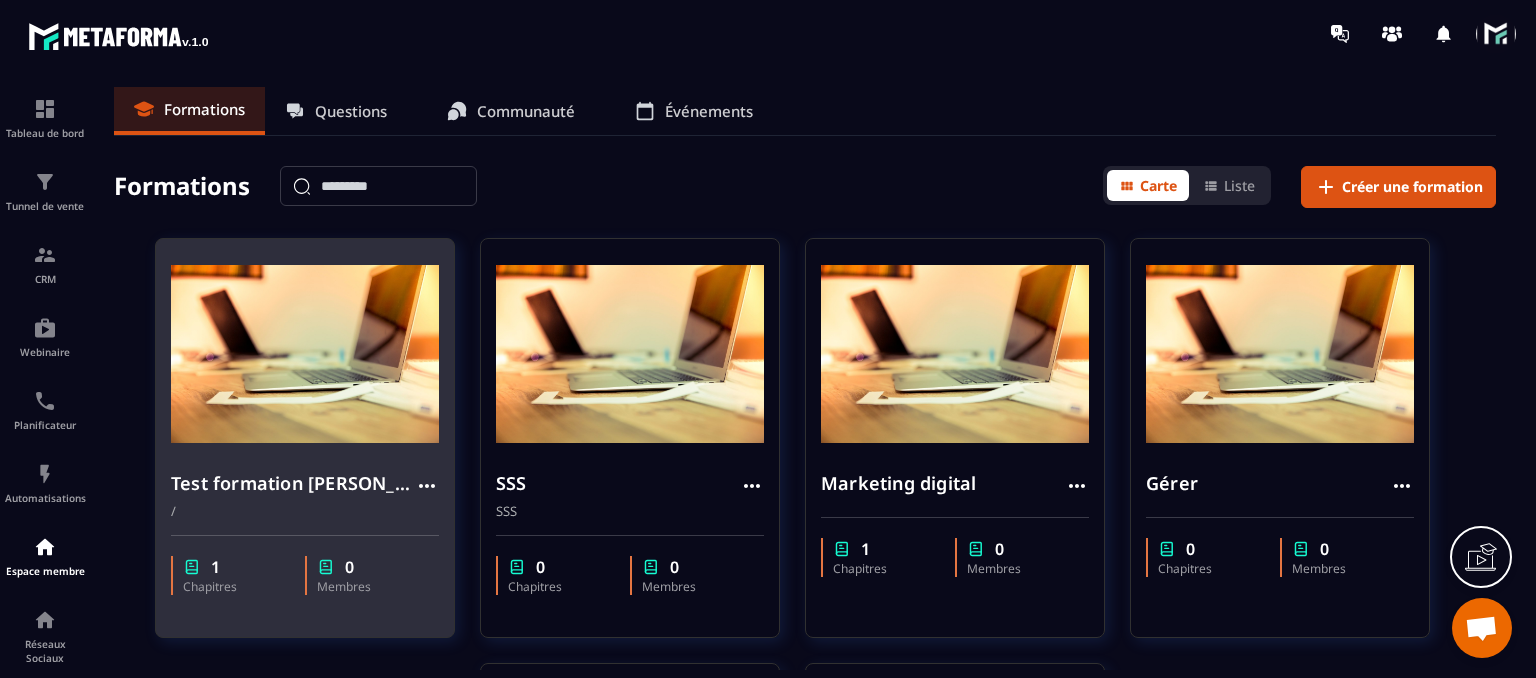 click on "Test formation [PERSON_NAME]" at bounding box center (293, 483) 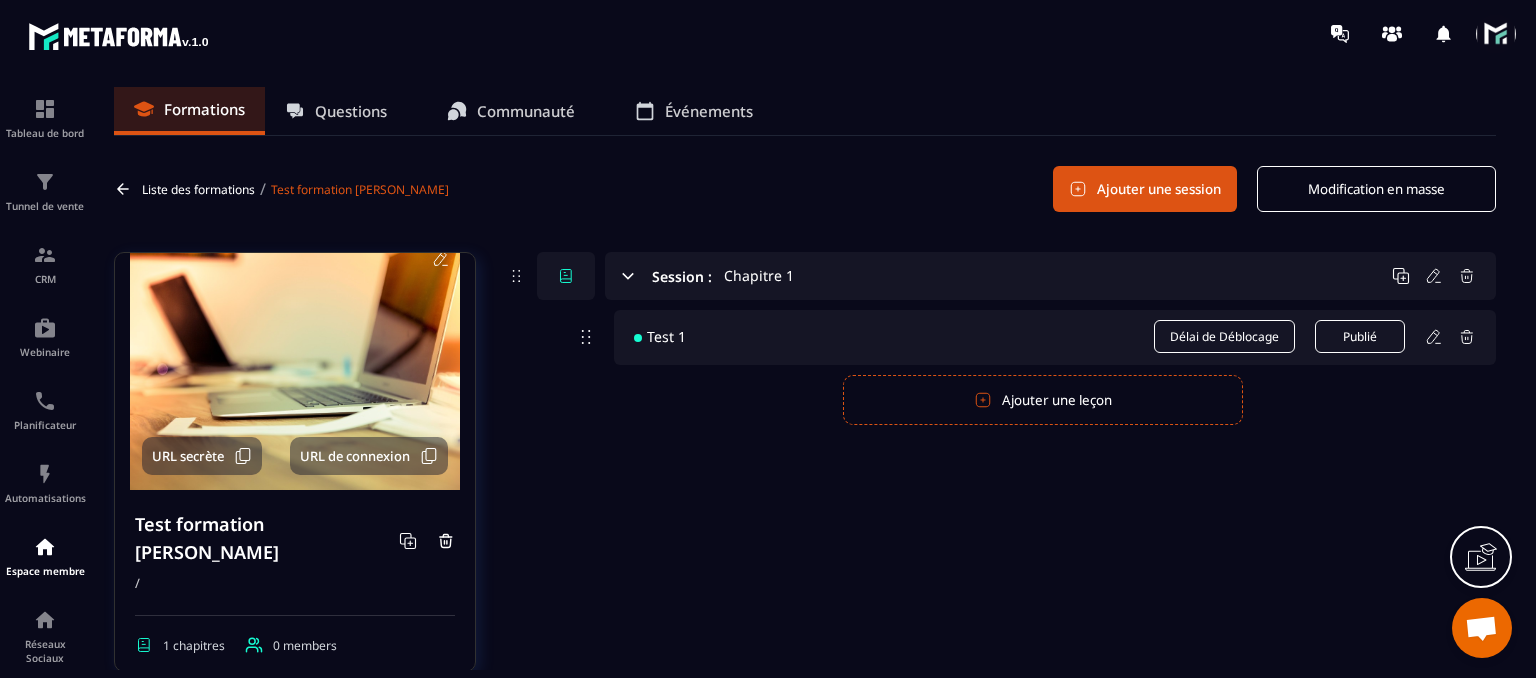 scroll, scrollTop: 0, scrollLeft: 0, axis: both 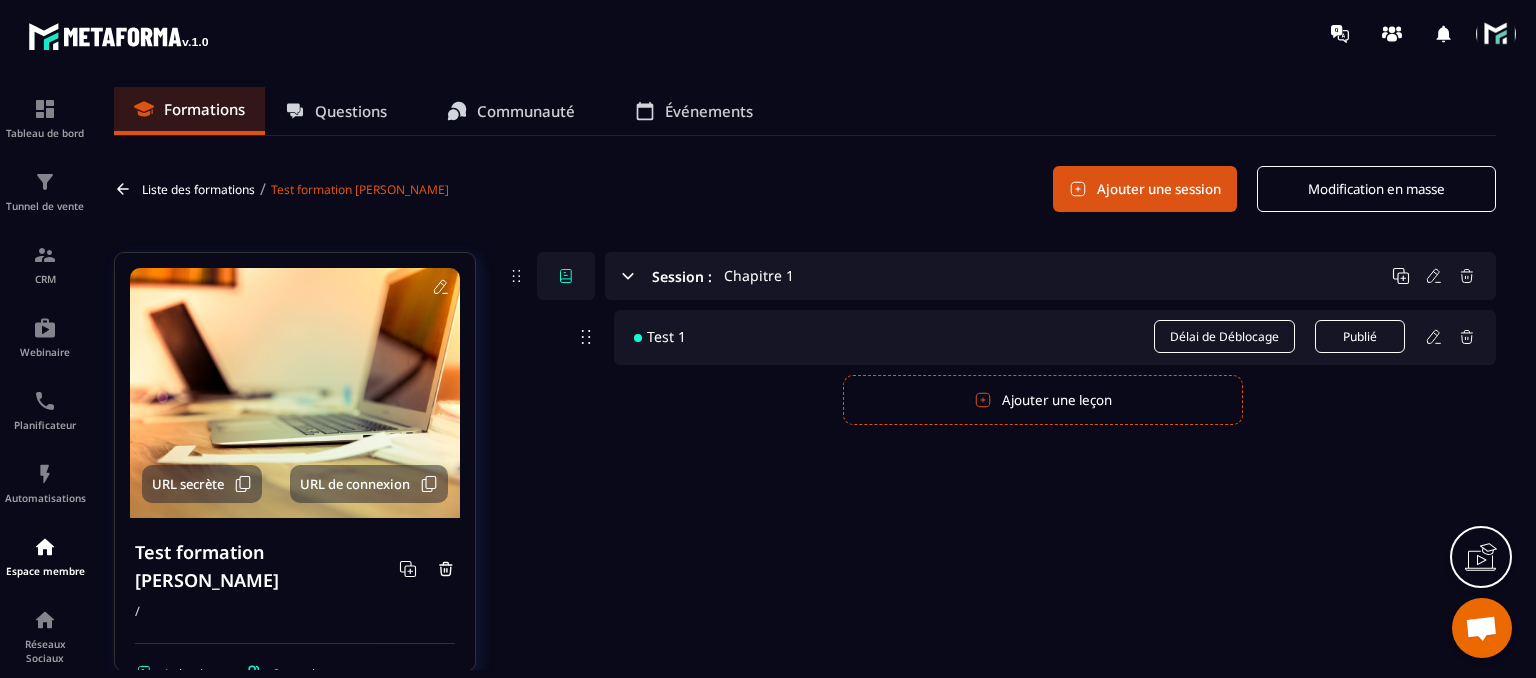 click 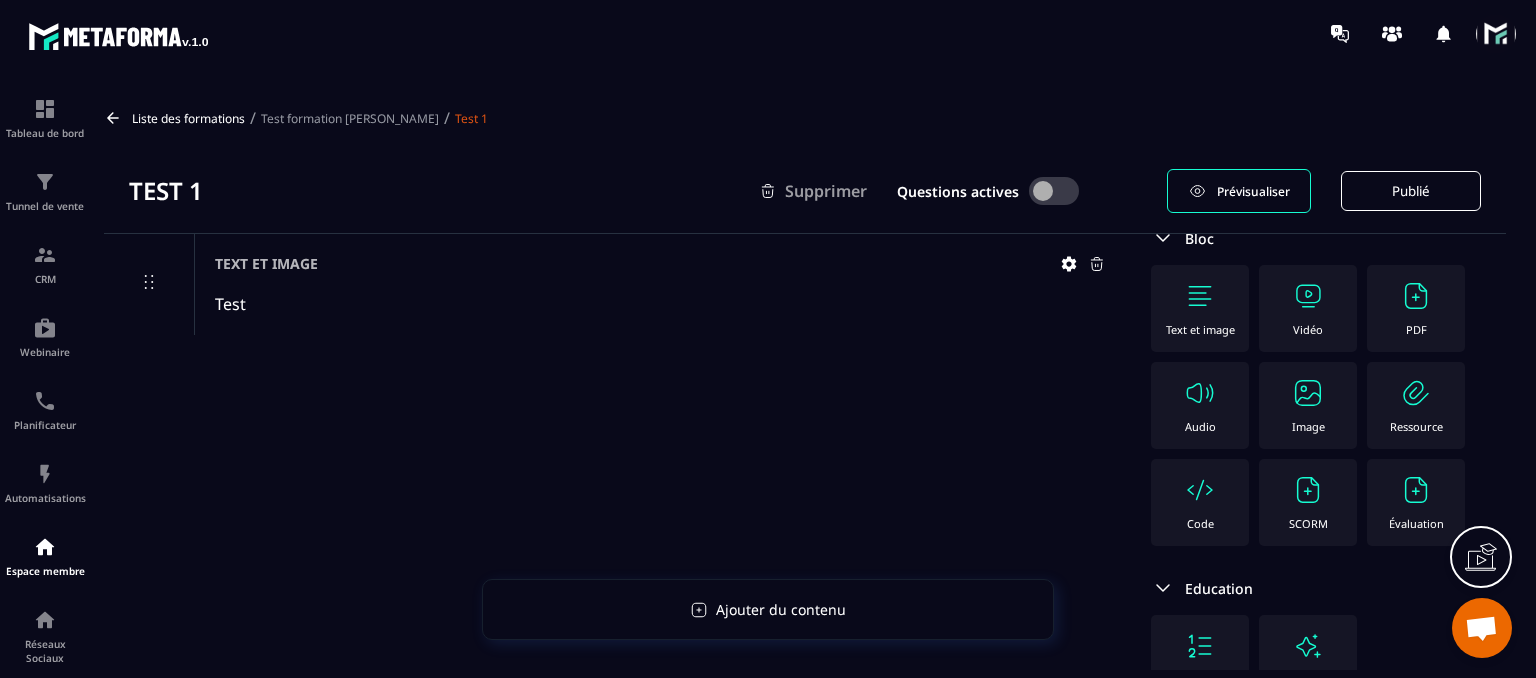 scroll, scrollTop: 100, scrollLeft: 0, axis: vertical 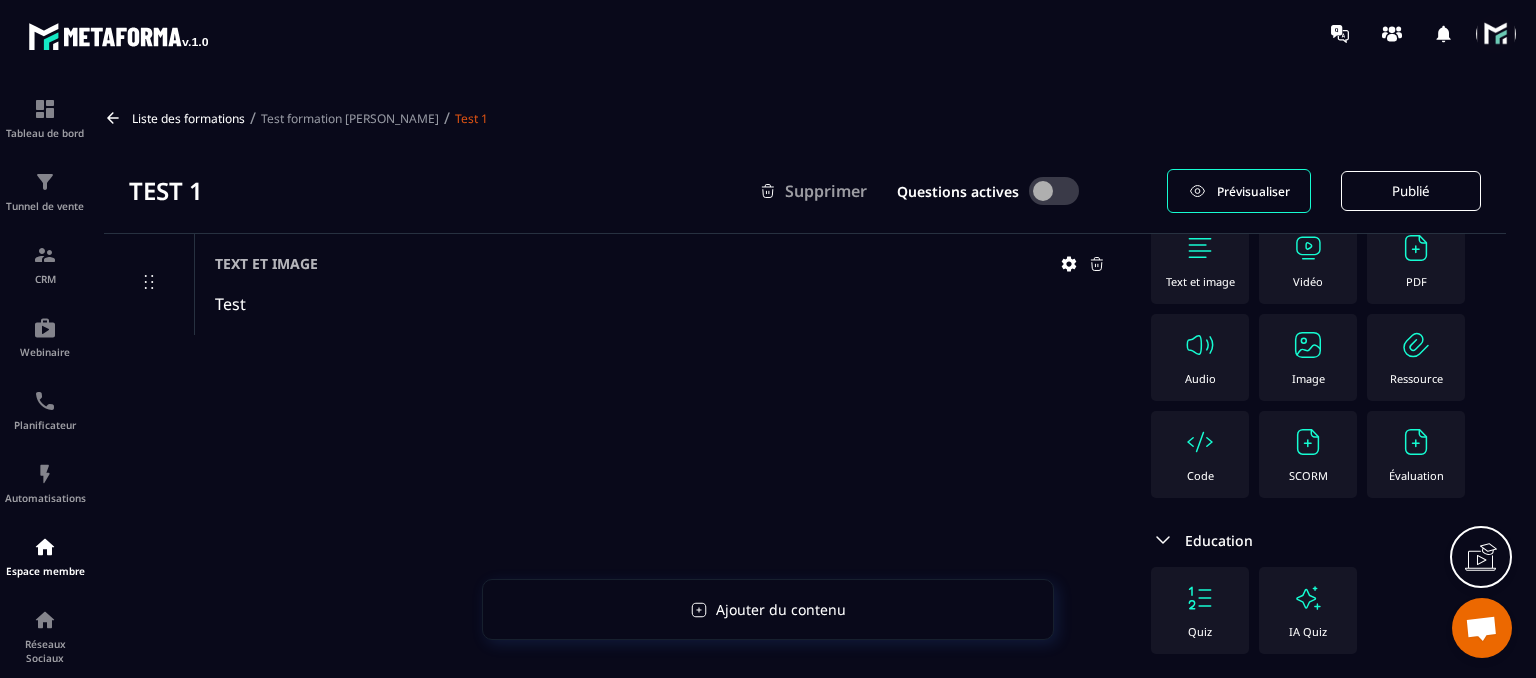 click at bounding box center (1308, 248) 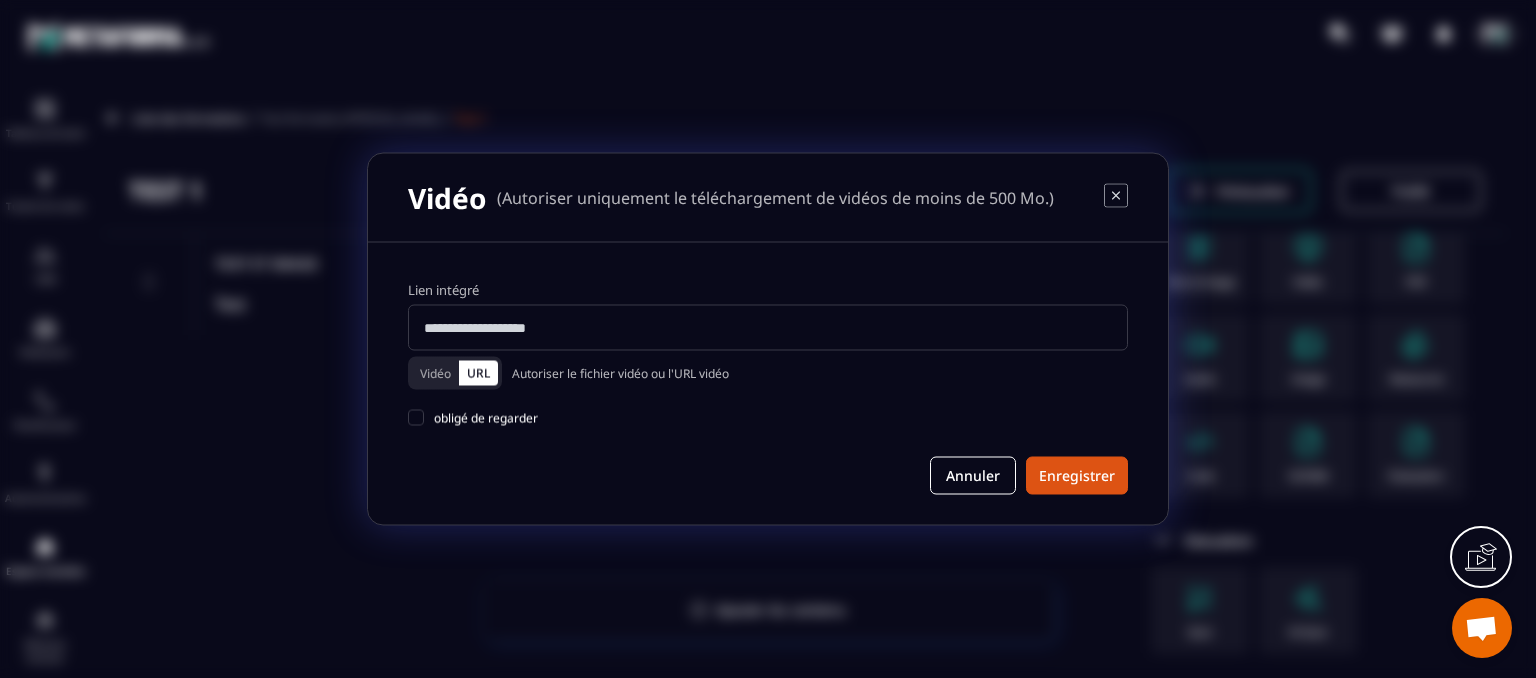 click on "Vidéo" at bounding box center (435, 373) 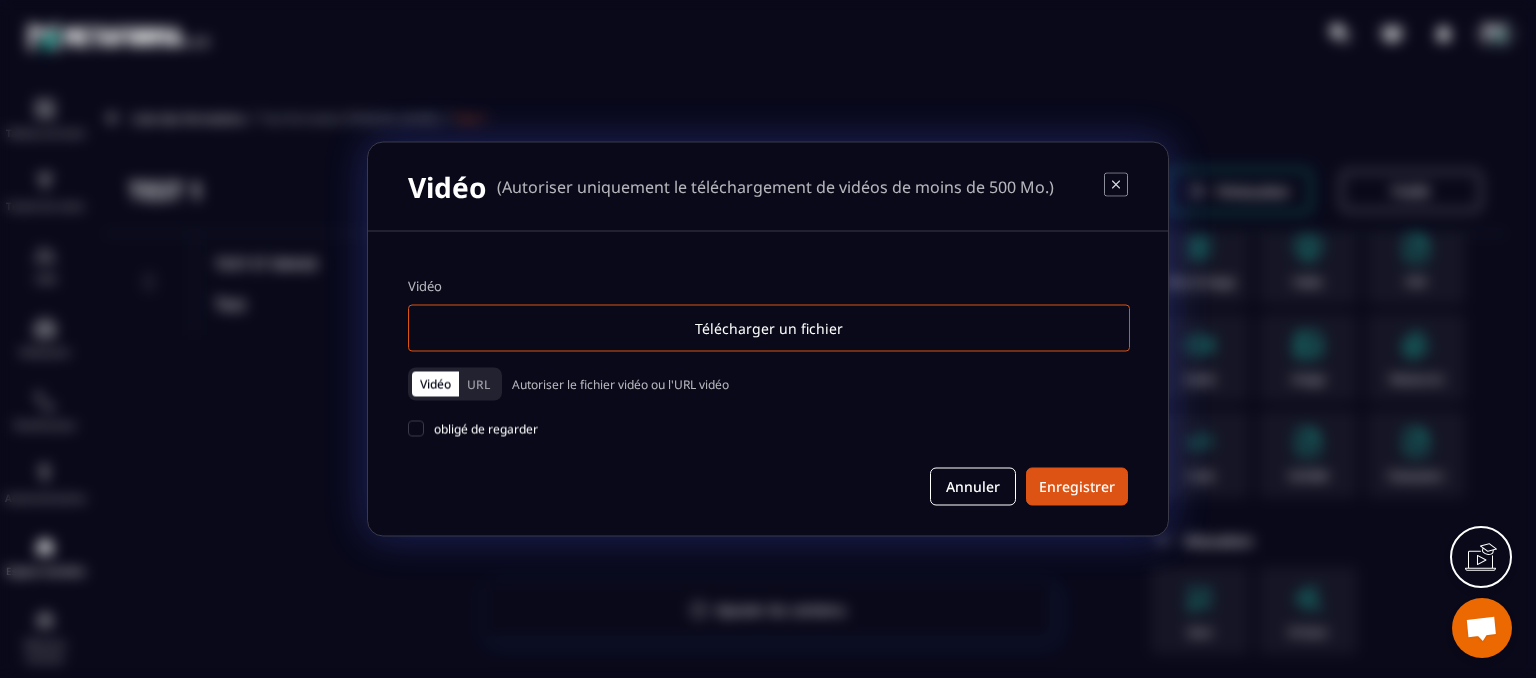 click 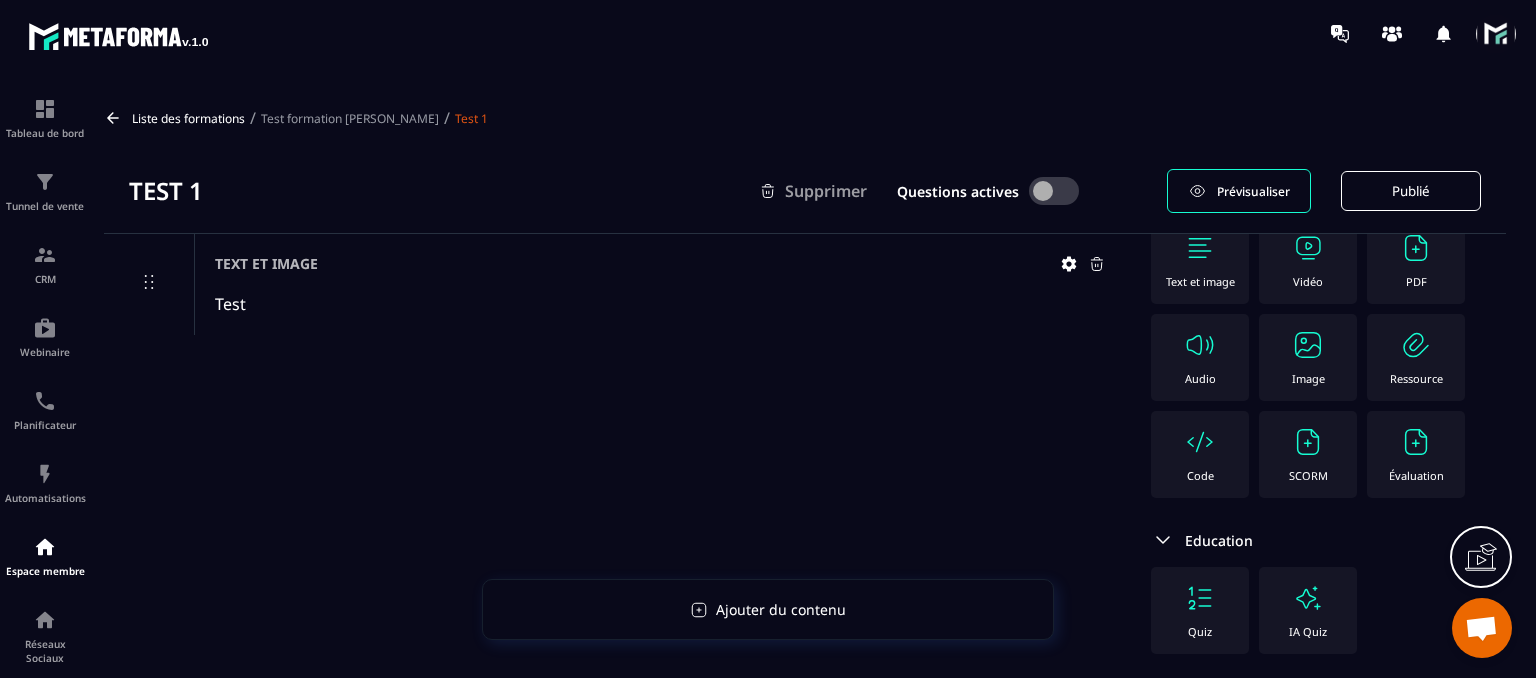 click 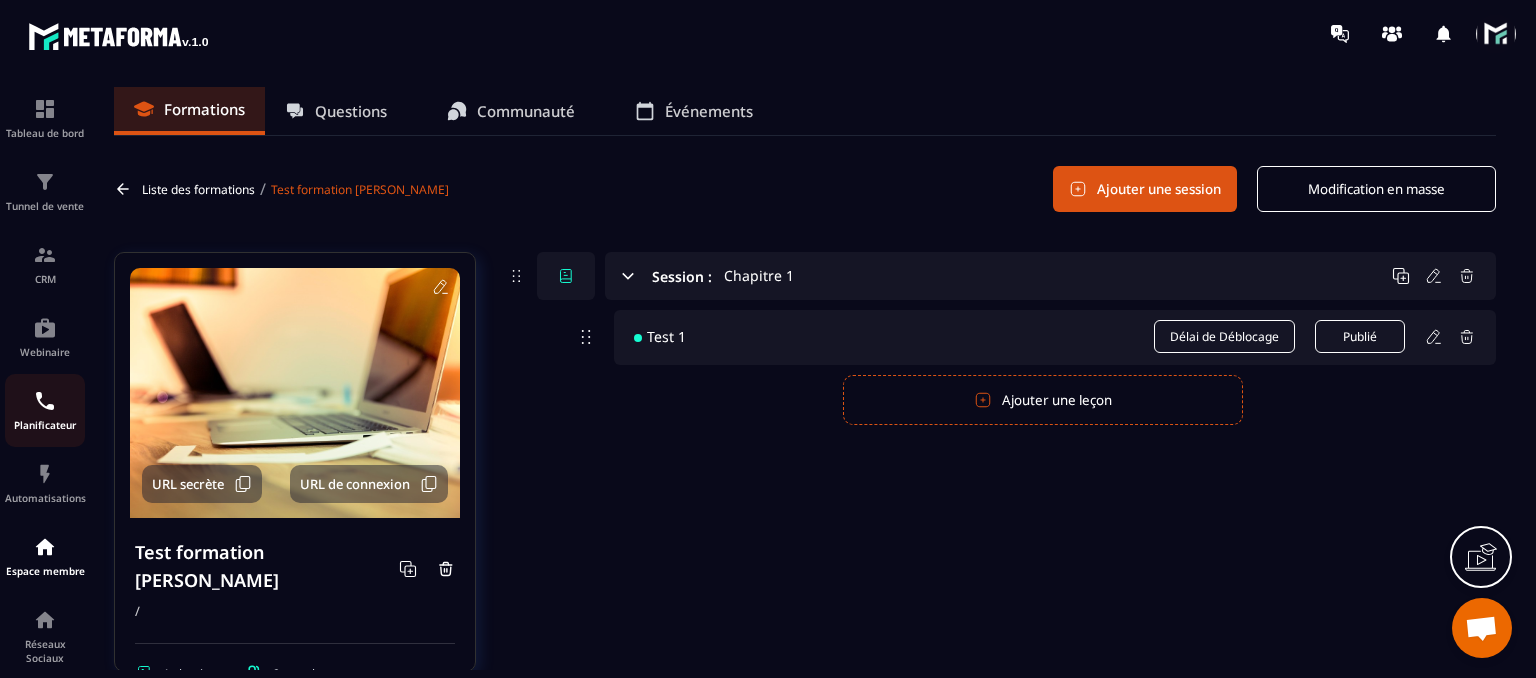 click at bounding box center [45, 401] 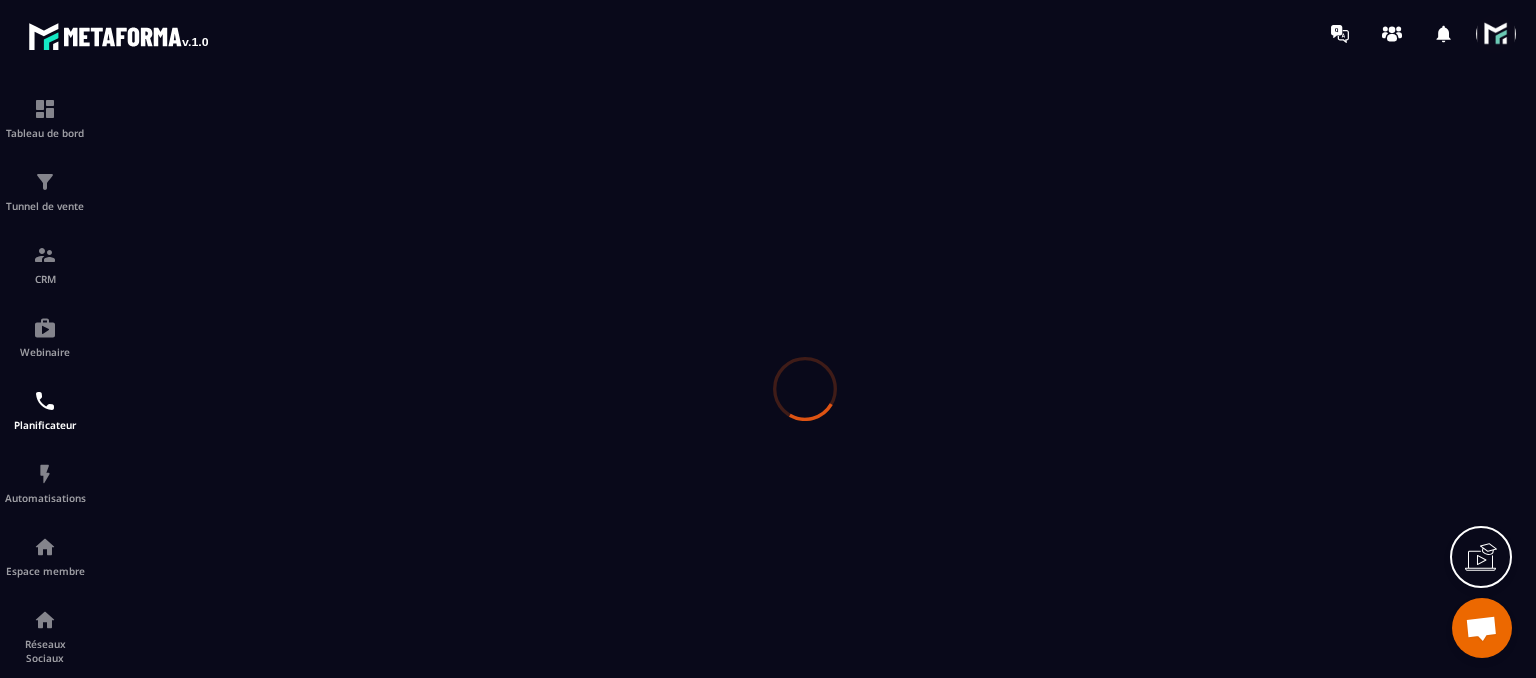 scroll, scrollTop: 0, scrollLeft: 0, axis: both 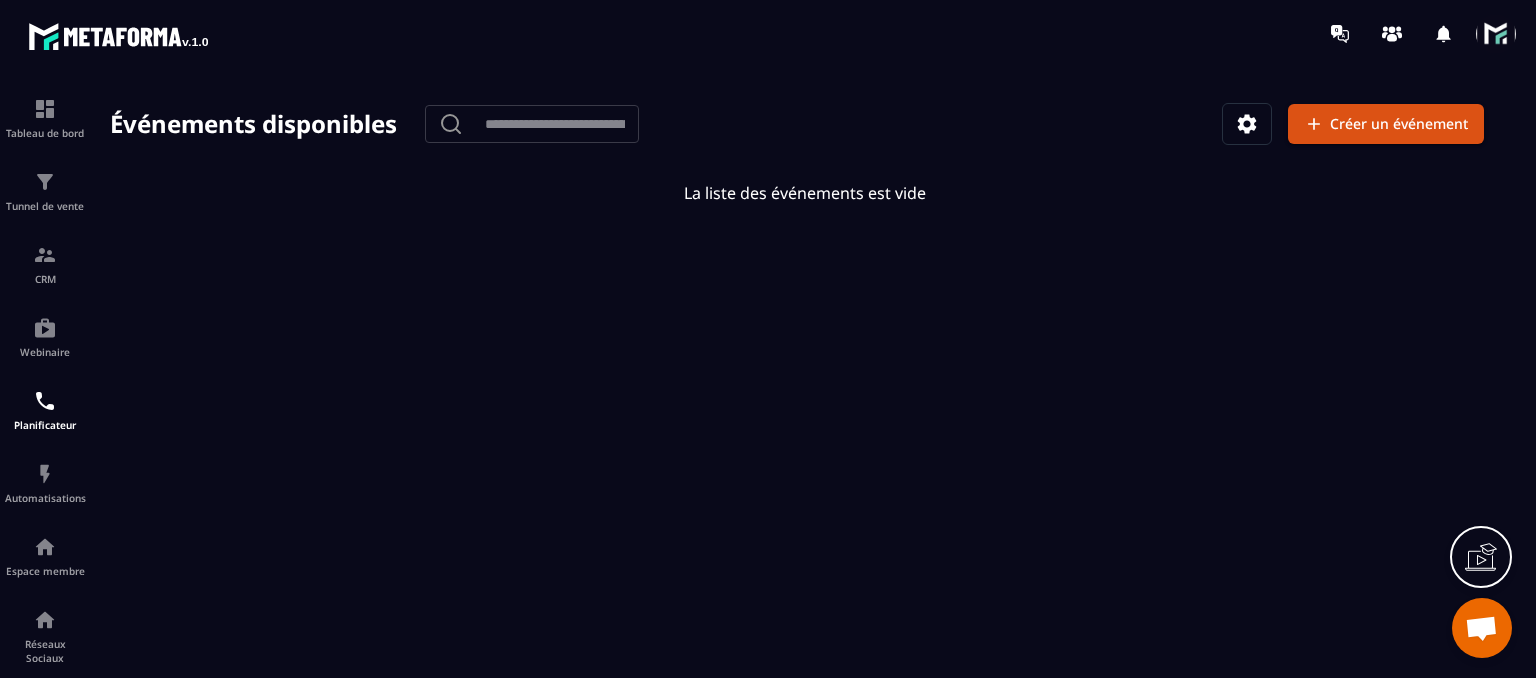 click at bounding box center [1247, 124] 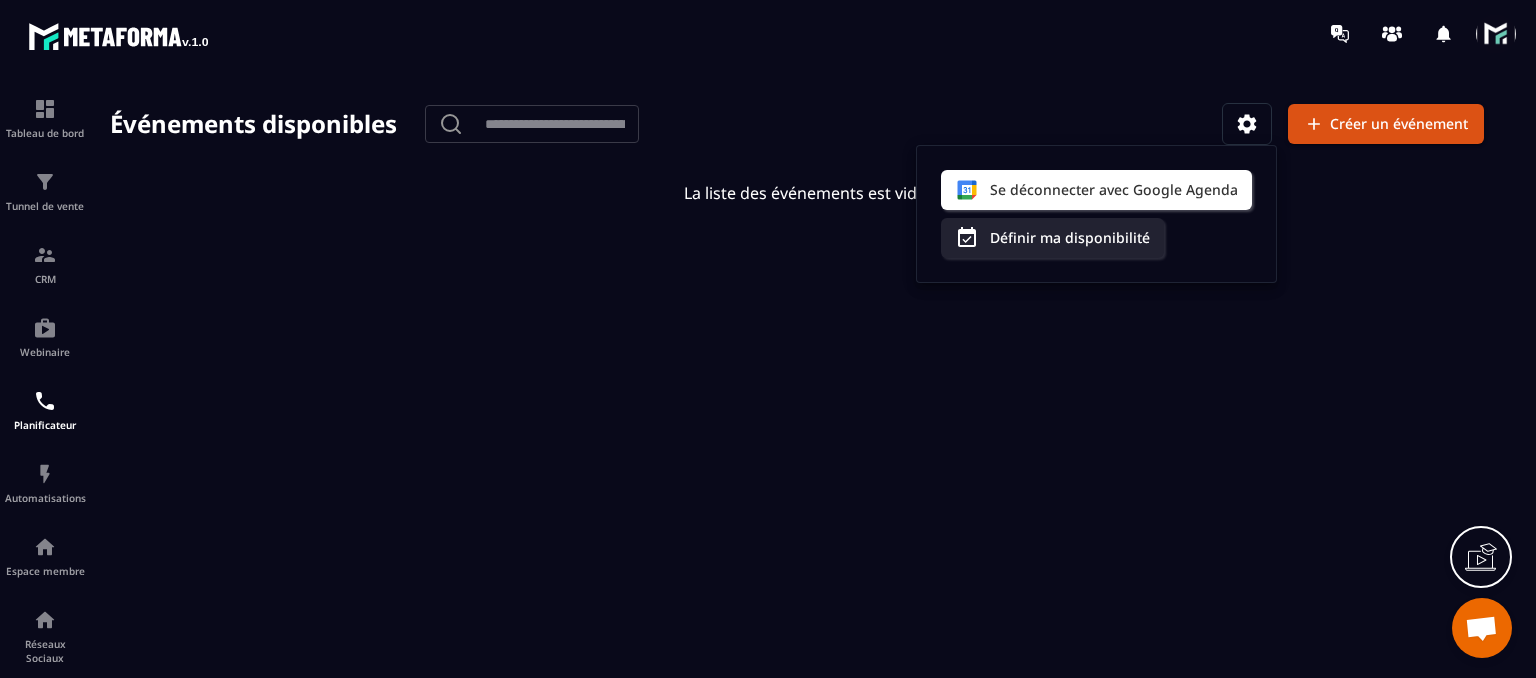 click at bounding box center [805, 388] 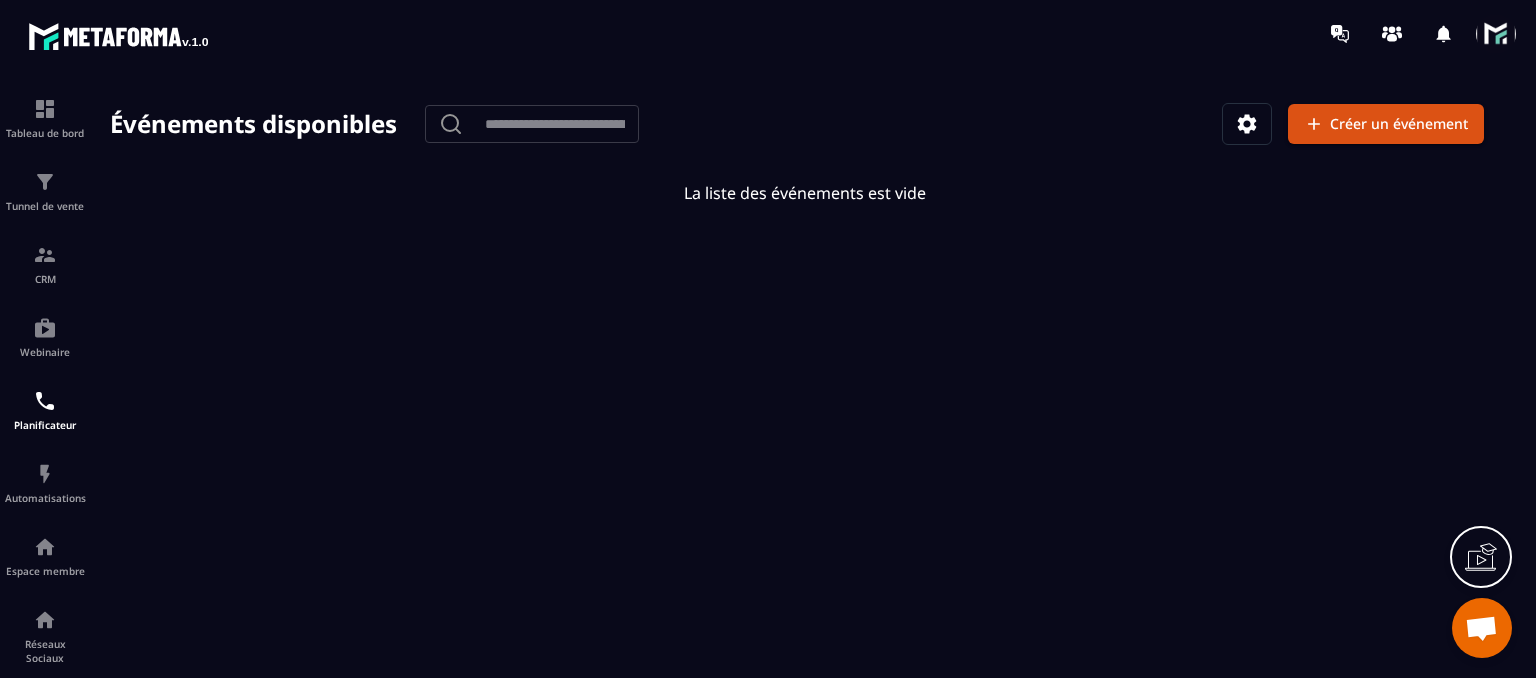 click 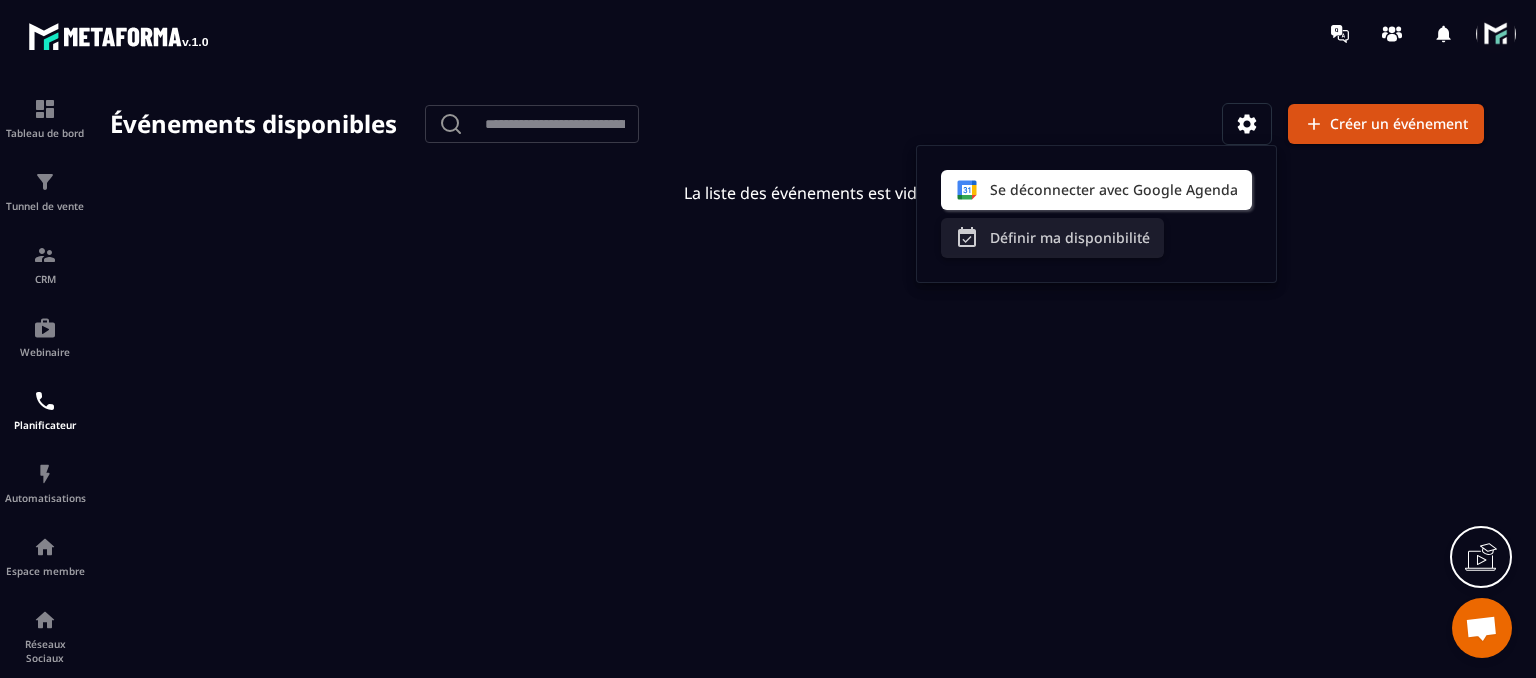 click on "Définir ma disponibilité" at bounding box center [1052, 238] 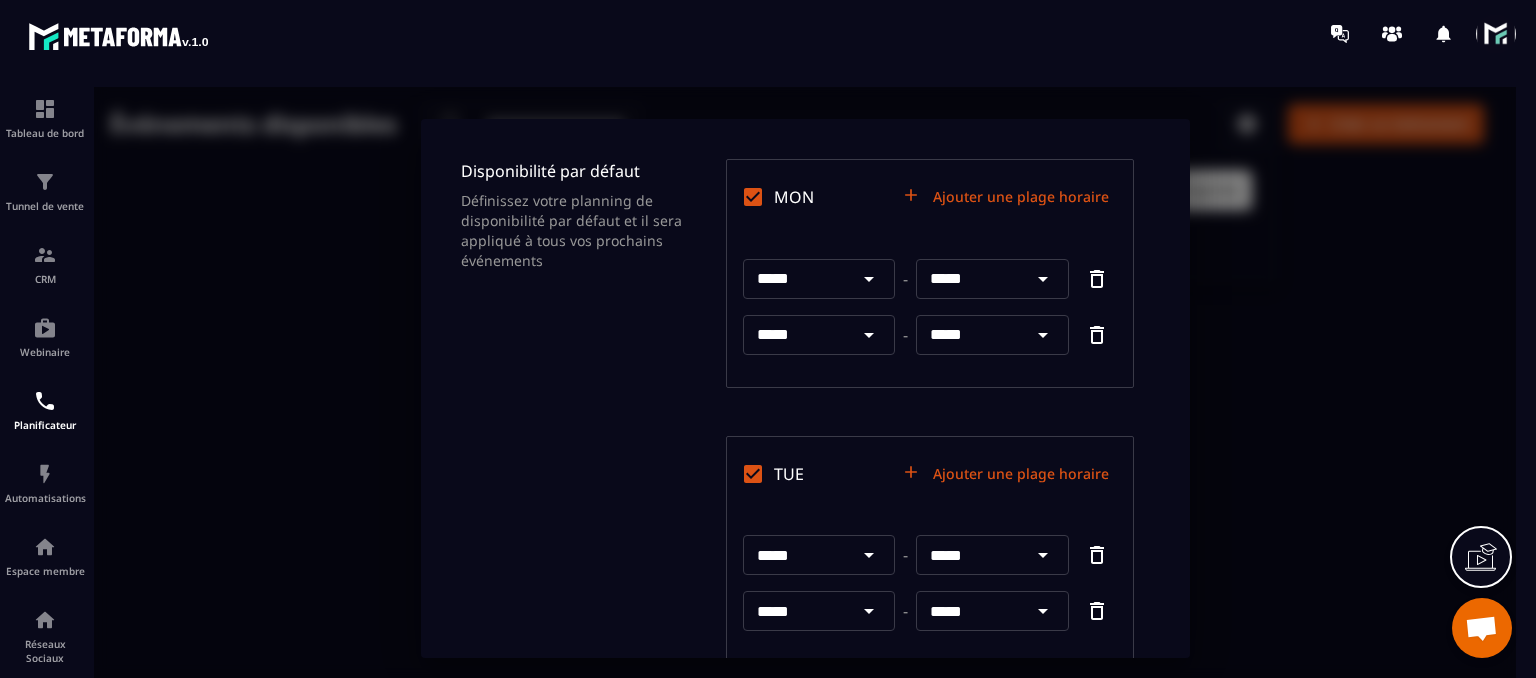 click on "Disponibilité par défaut Définissez votre planning de disponibilité par défaut et il sera appliqué à tous vos prochains événements MON Ajouter une plage horaire ***** ​ - ***** ​ ***** ​ - ***** ​ TUE Ajouter une plage horaire ***** ​ - ***** ​ ***** ​ - ***** ​ WED Ajouter une plage horaire ***** ​ - ***** ​ ***** ​ - ***** ​ THU Ajouter une plage horaire ***** ​ - ***** ​ ***** ​ - ***** ​ FRI Ajouter une plage horaire ***** ​ - ***** ​ SAT SUN Annuler Enregistrer les modifications" at bounding box center [805, 388] 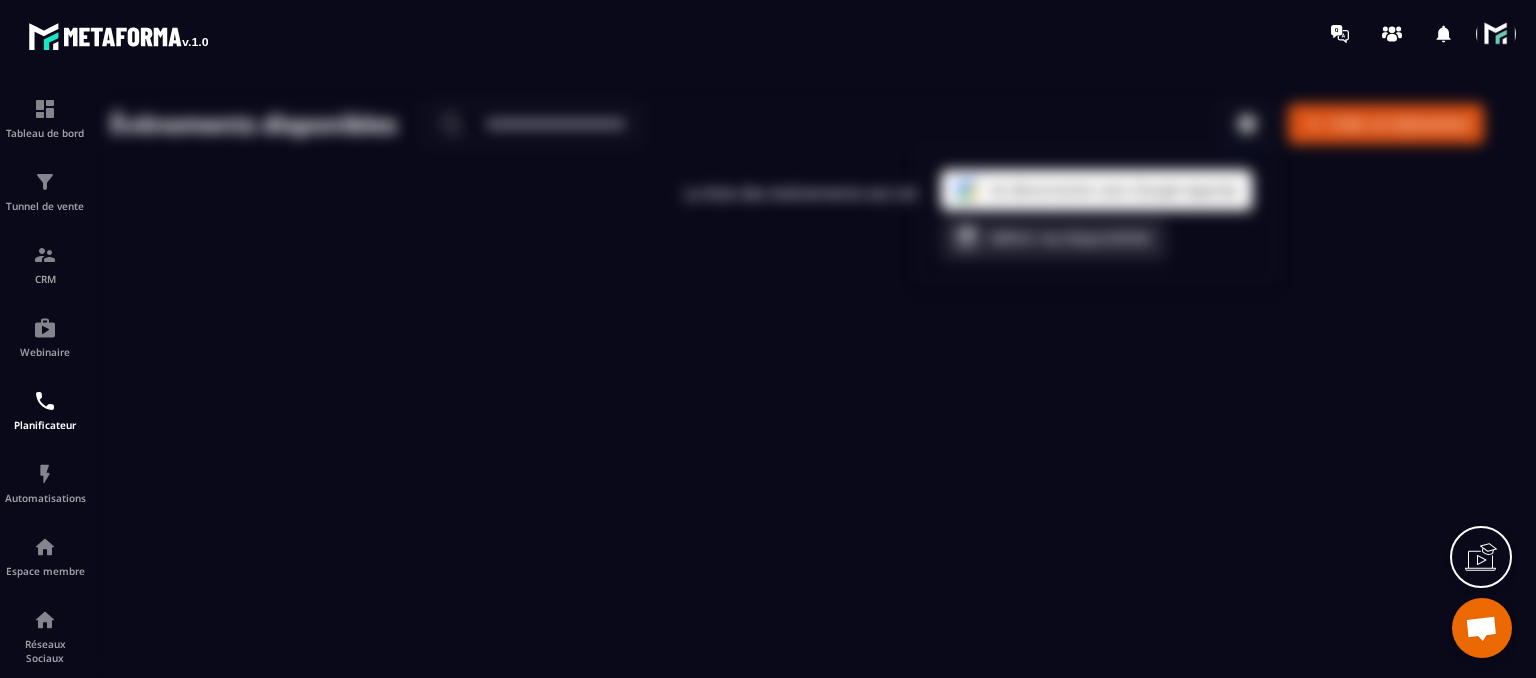 scroll, scrollTop: 0, scrollLeft: 0, axis: both 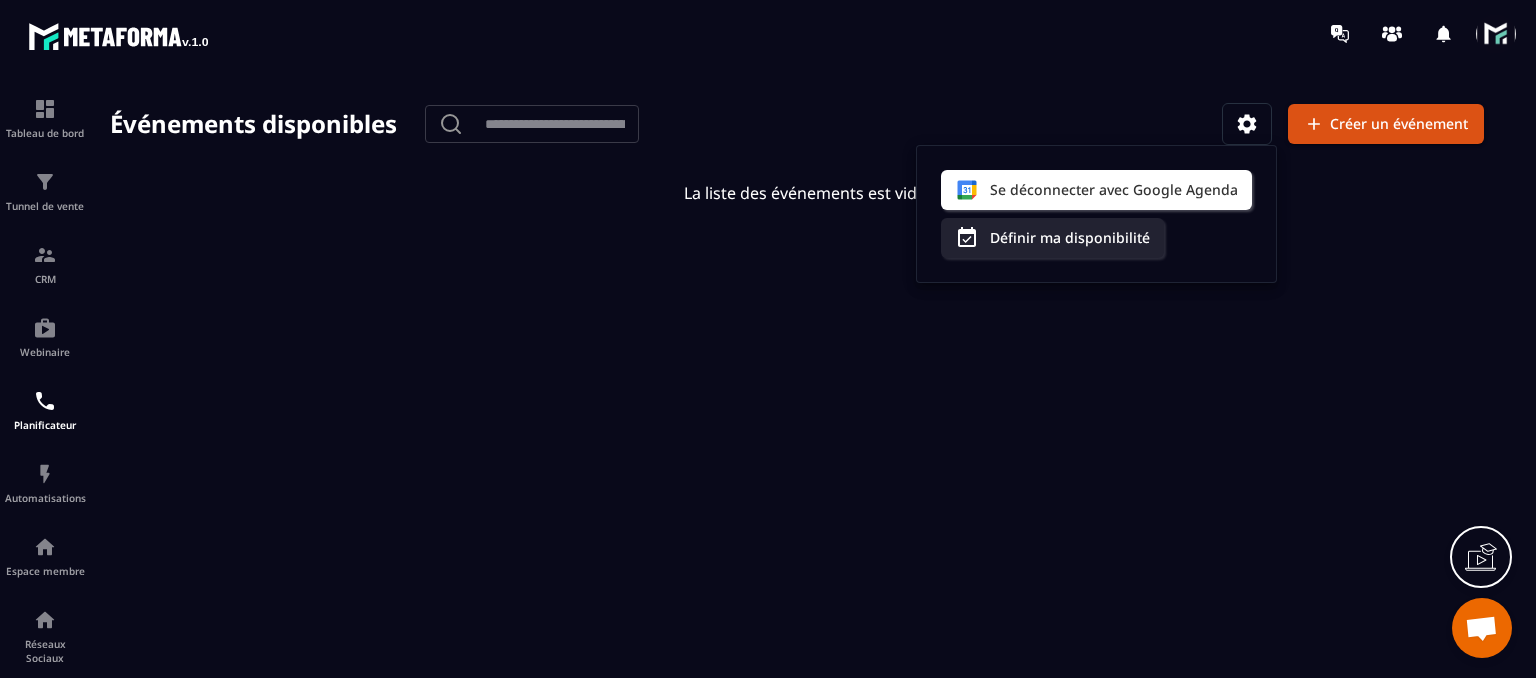 click at bounding box center [805, 388] 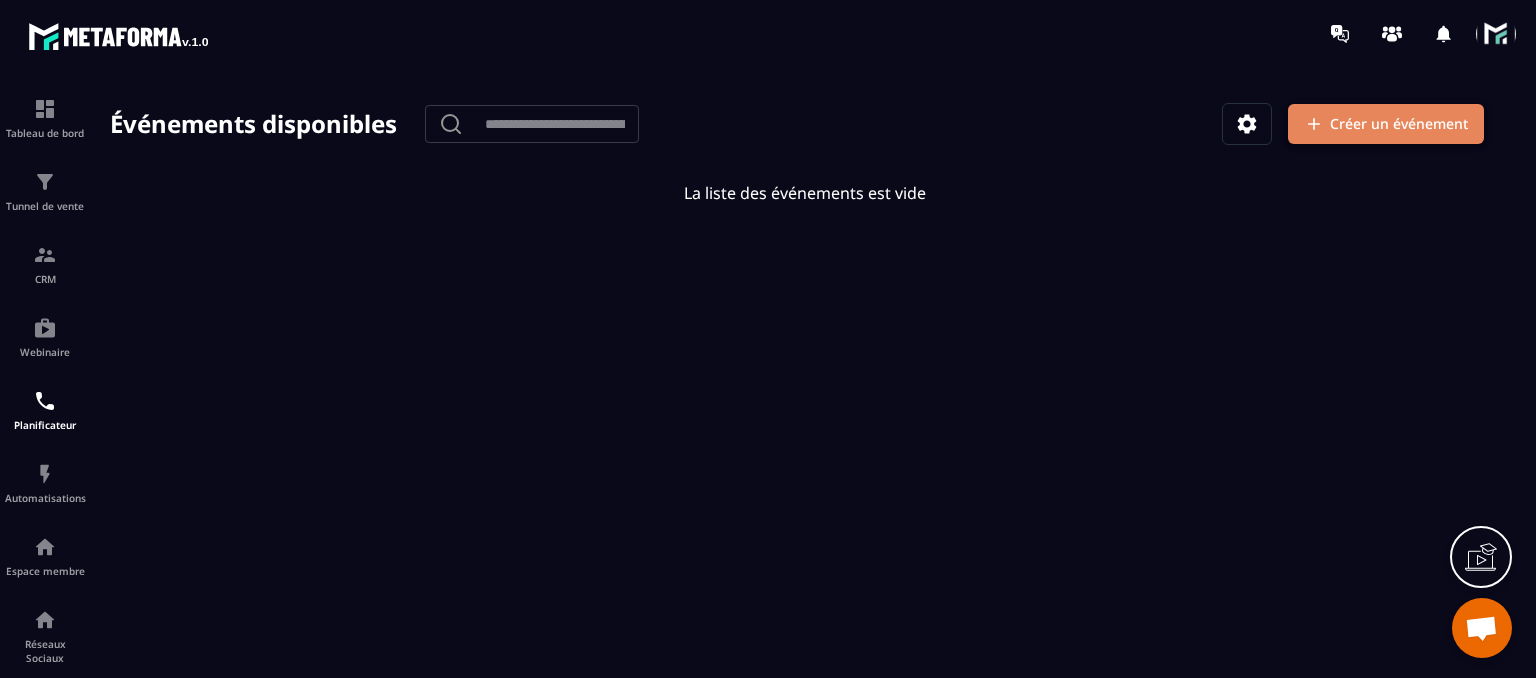 click on "Créer un événement" at bounding box center [1386, 124] 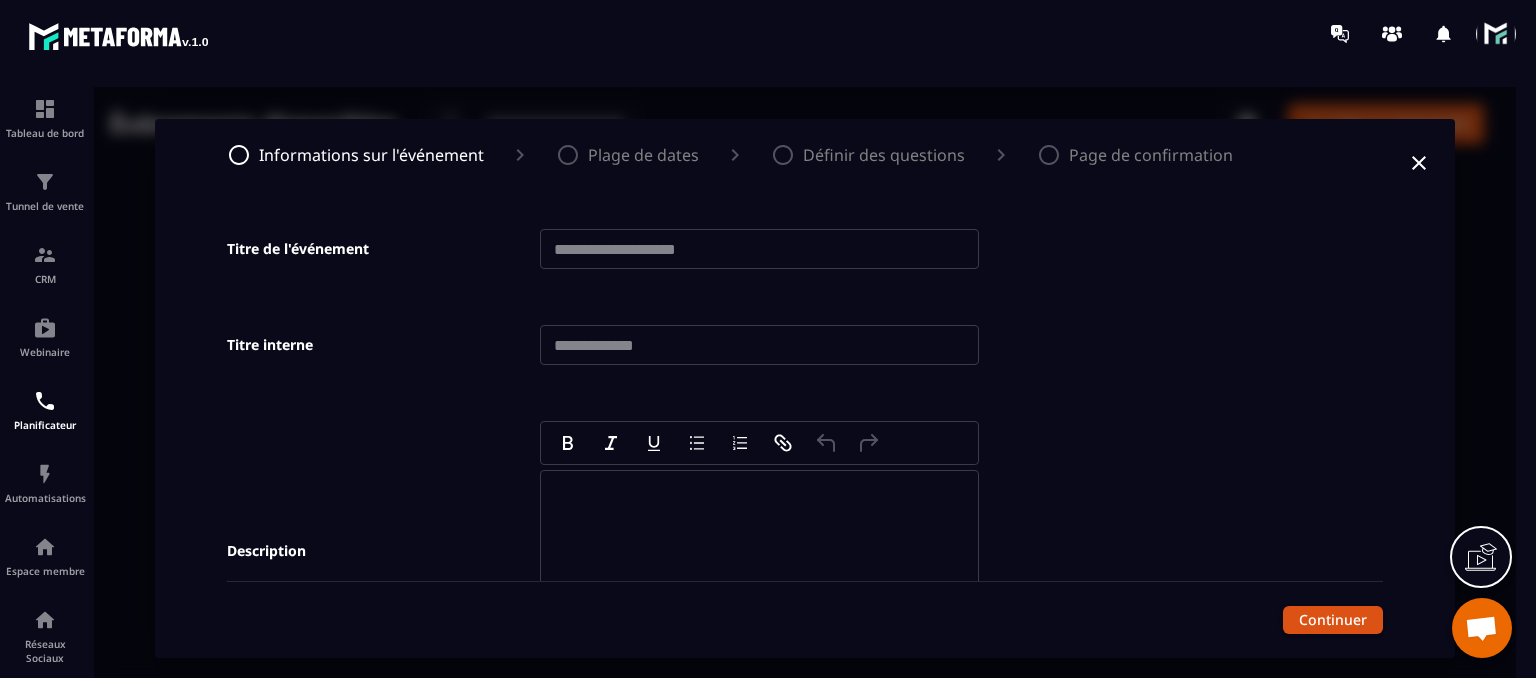 click at bounding box center [759, 249] 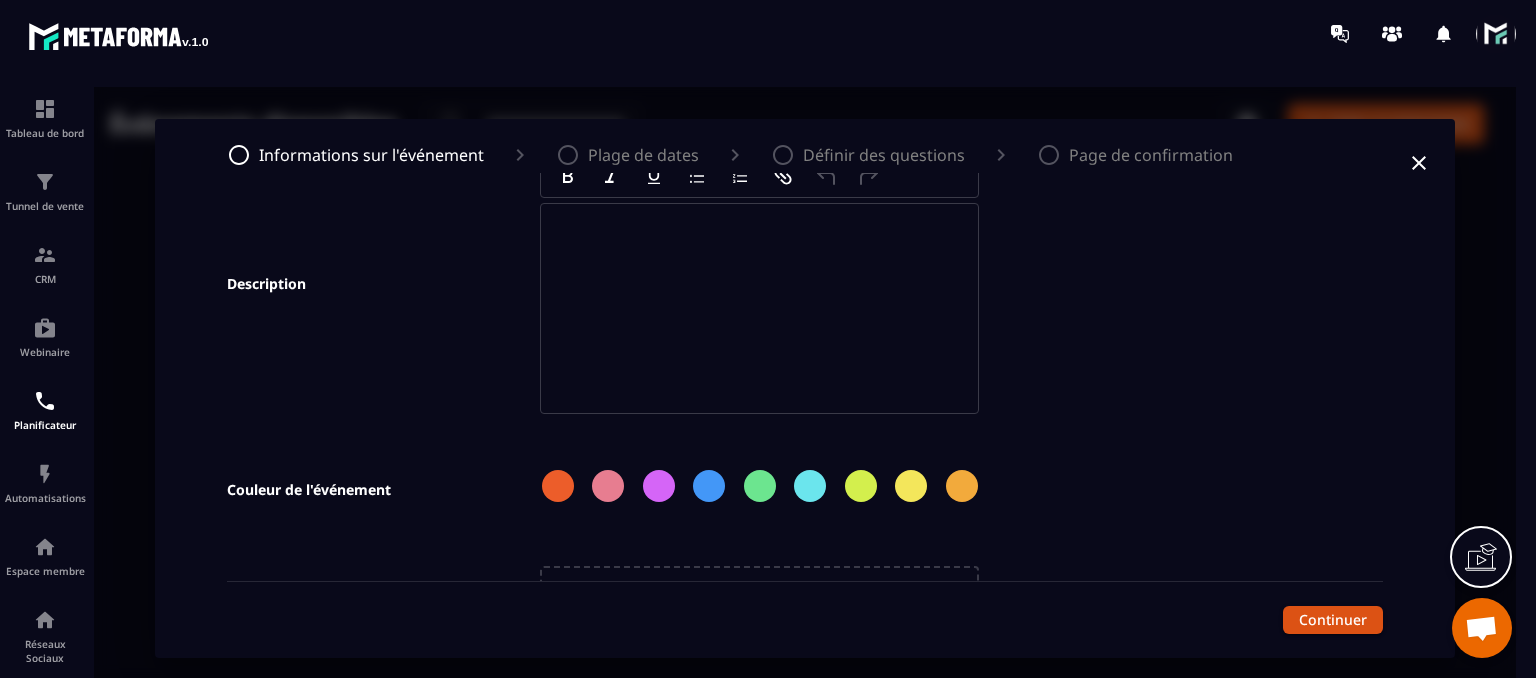 scroll, scrollTop: 300, scrollLeft: 0, axis: vertical 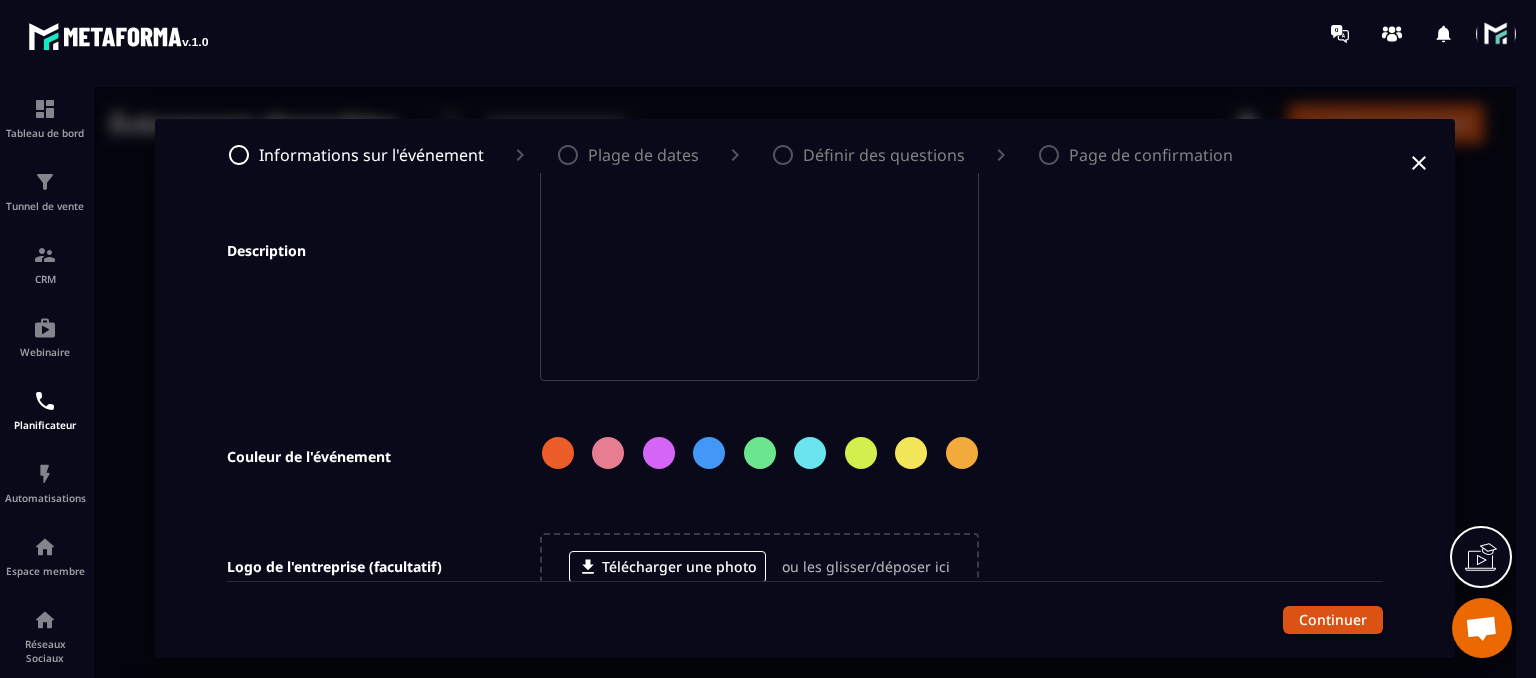 click on "Plage de dates" at bounding box center [643, 155] 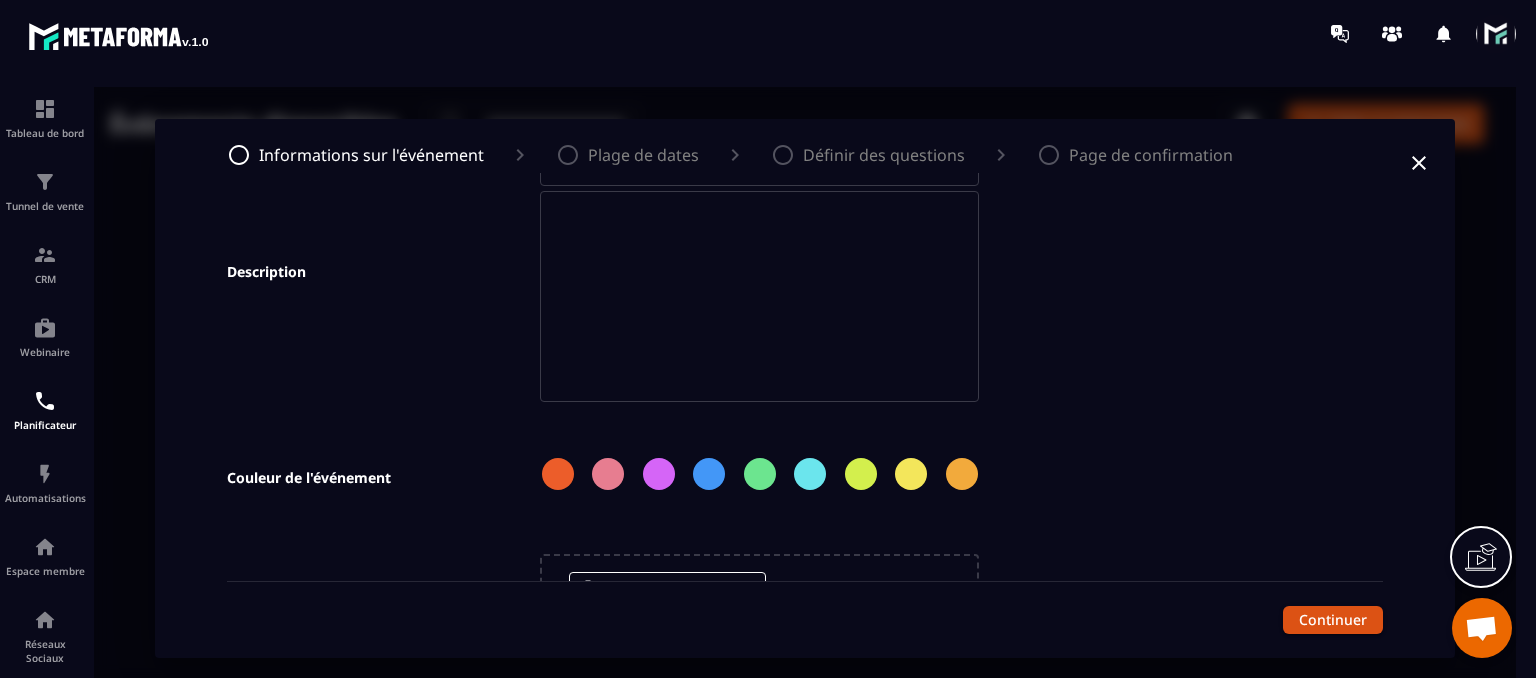 scroll, scrollTop: 320, scrollLeft: 0, axis: vertical 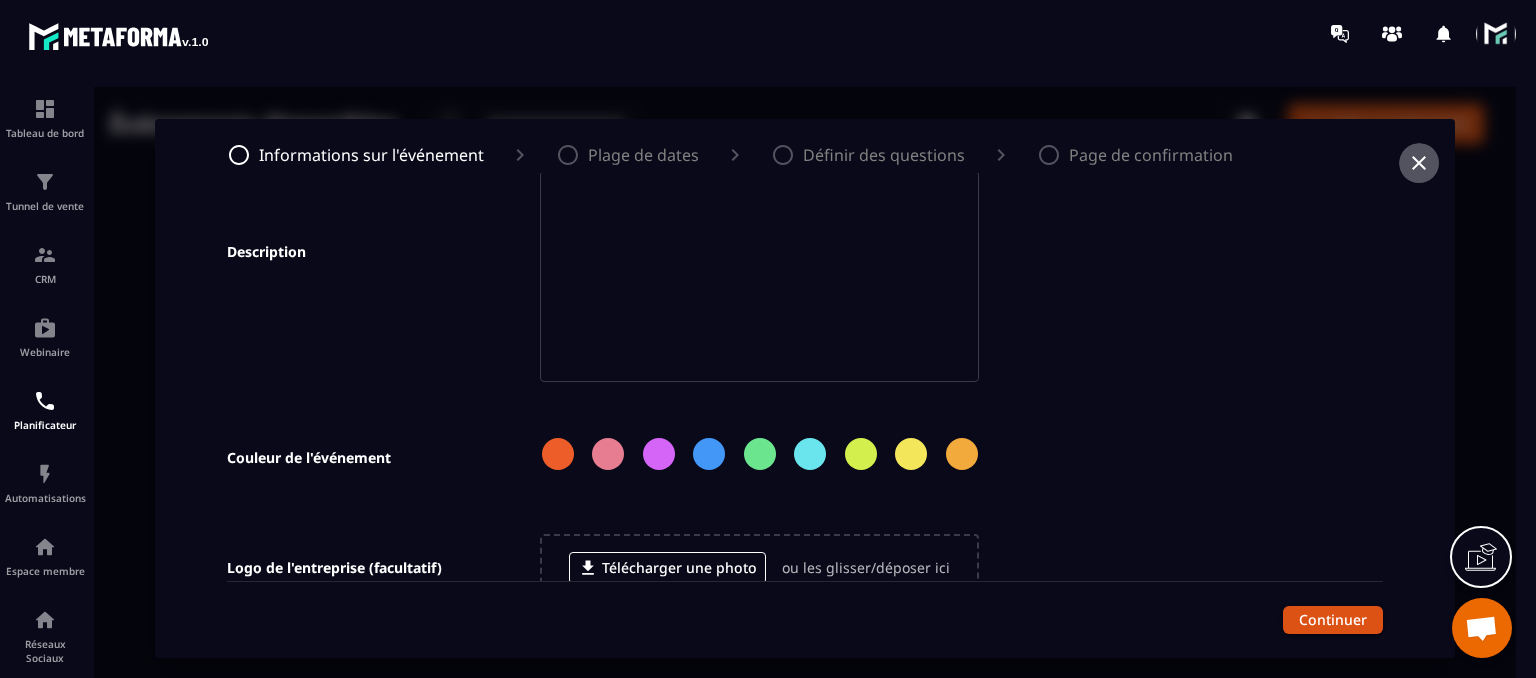 click at bounding box center (1419, 163) 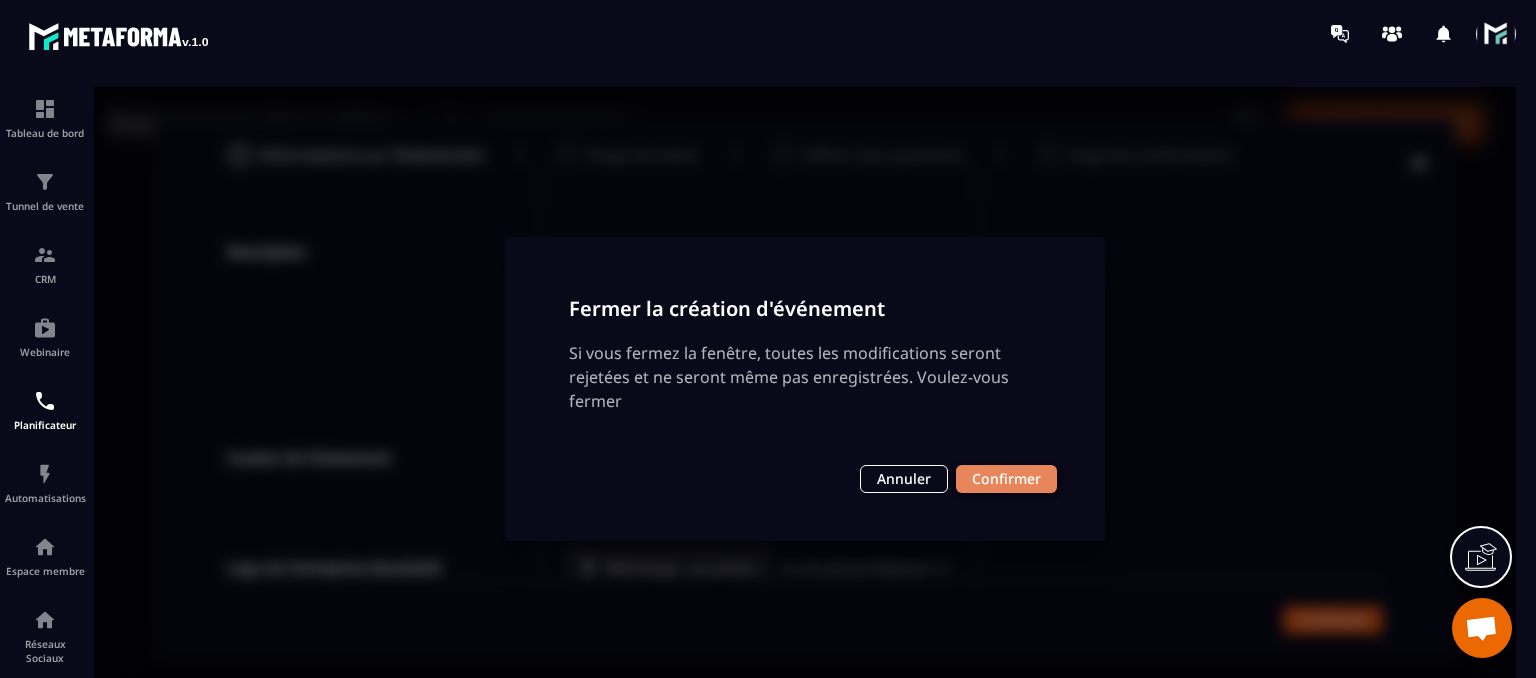 click on "Confirmer" at bounding box center [1006, 479] 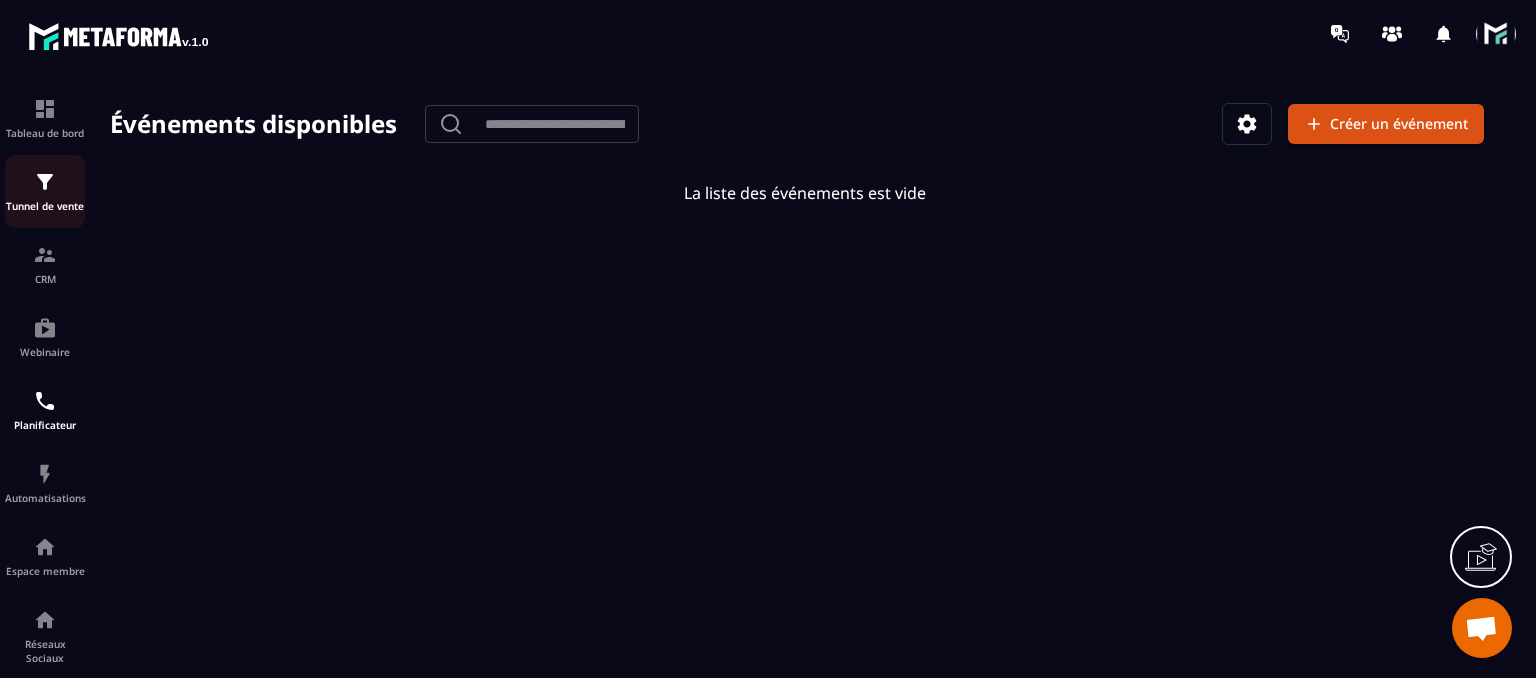 click on "Tunnel de vente" 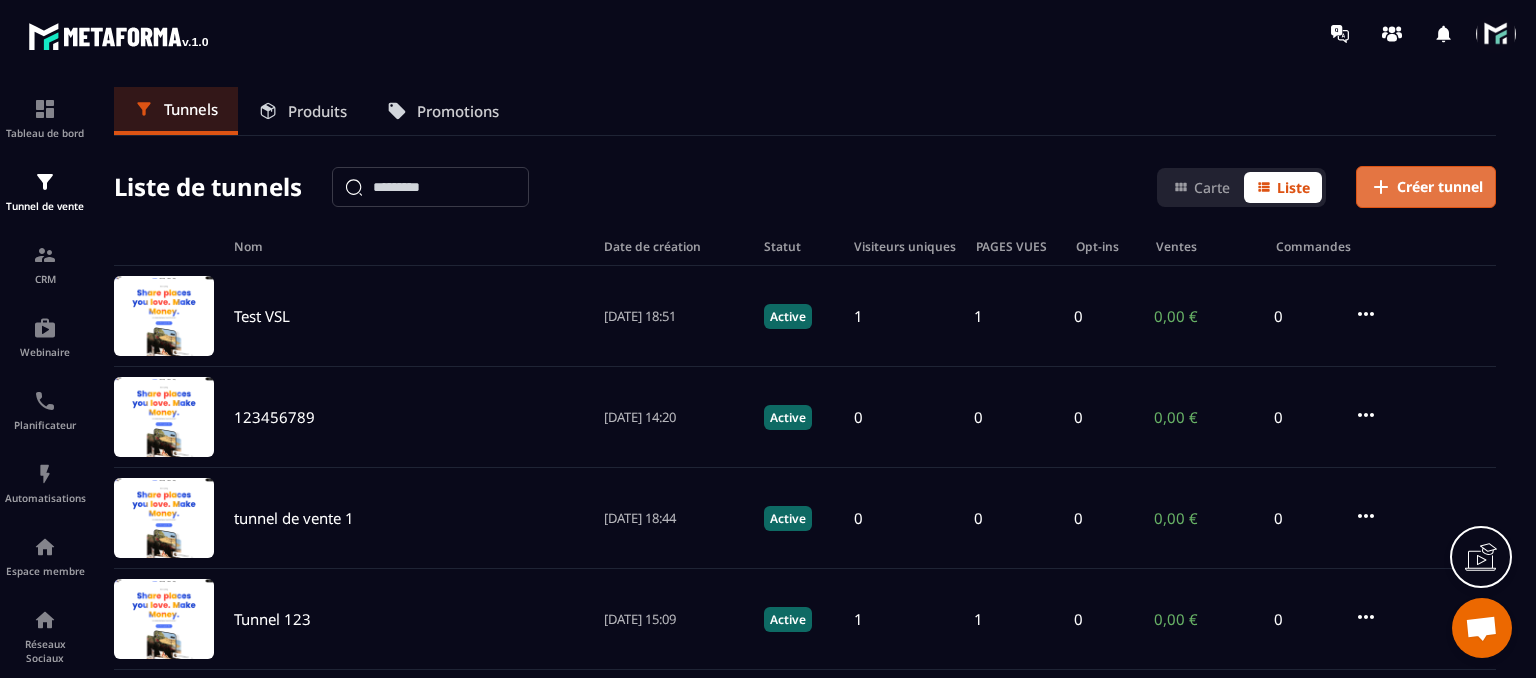 click 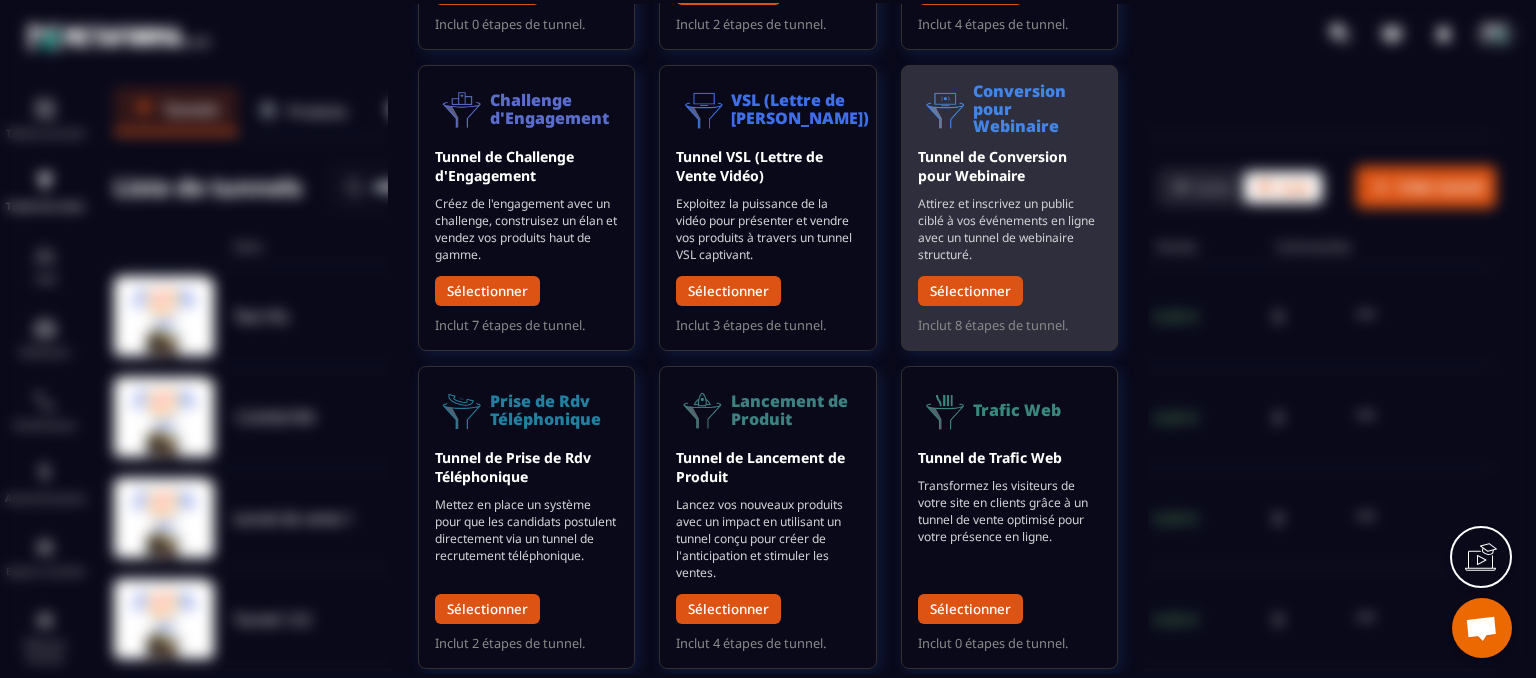 scroll, scrollTop: 366, scrollLeft: 0, axis: vertical 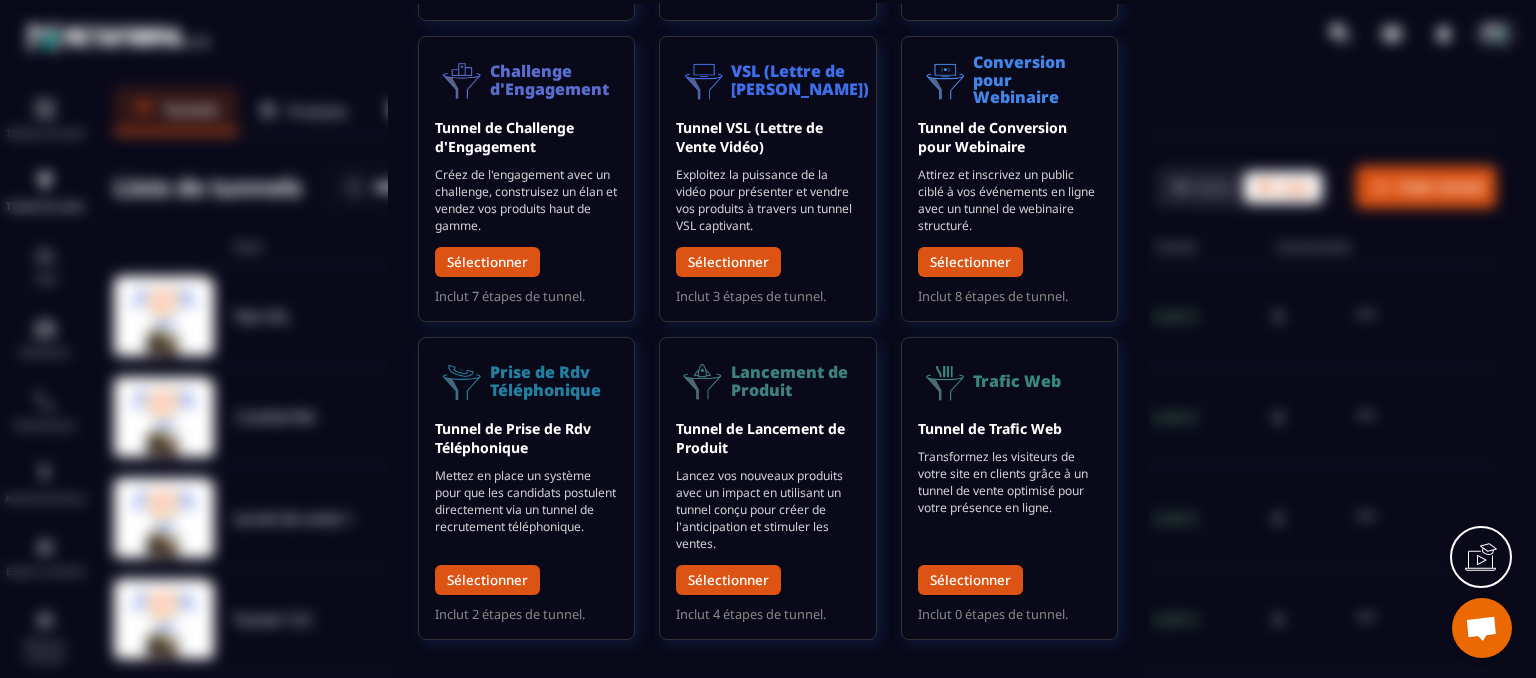 click at bounding box center [768, 339] 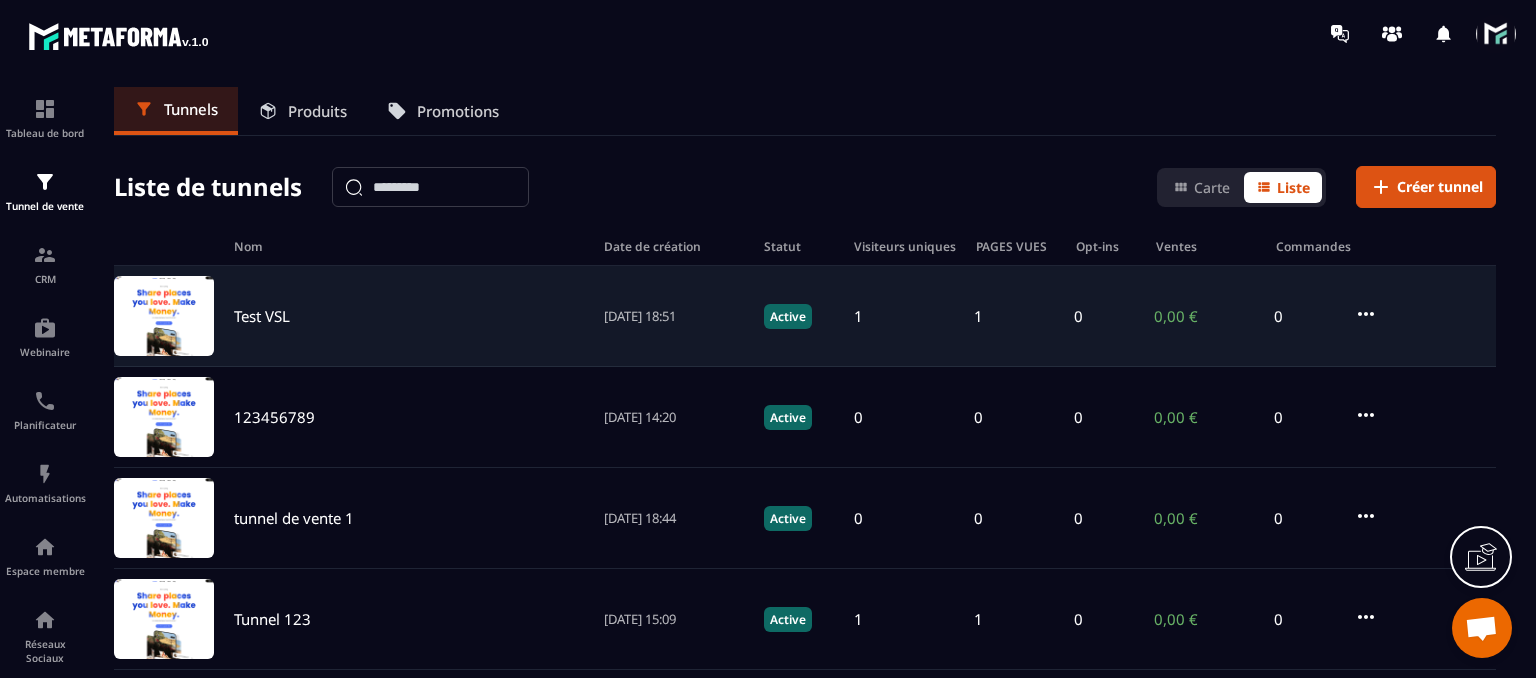 click on "Test VSL" at bounding box center (262, 316) 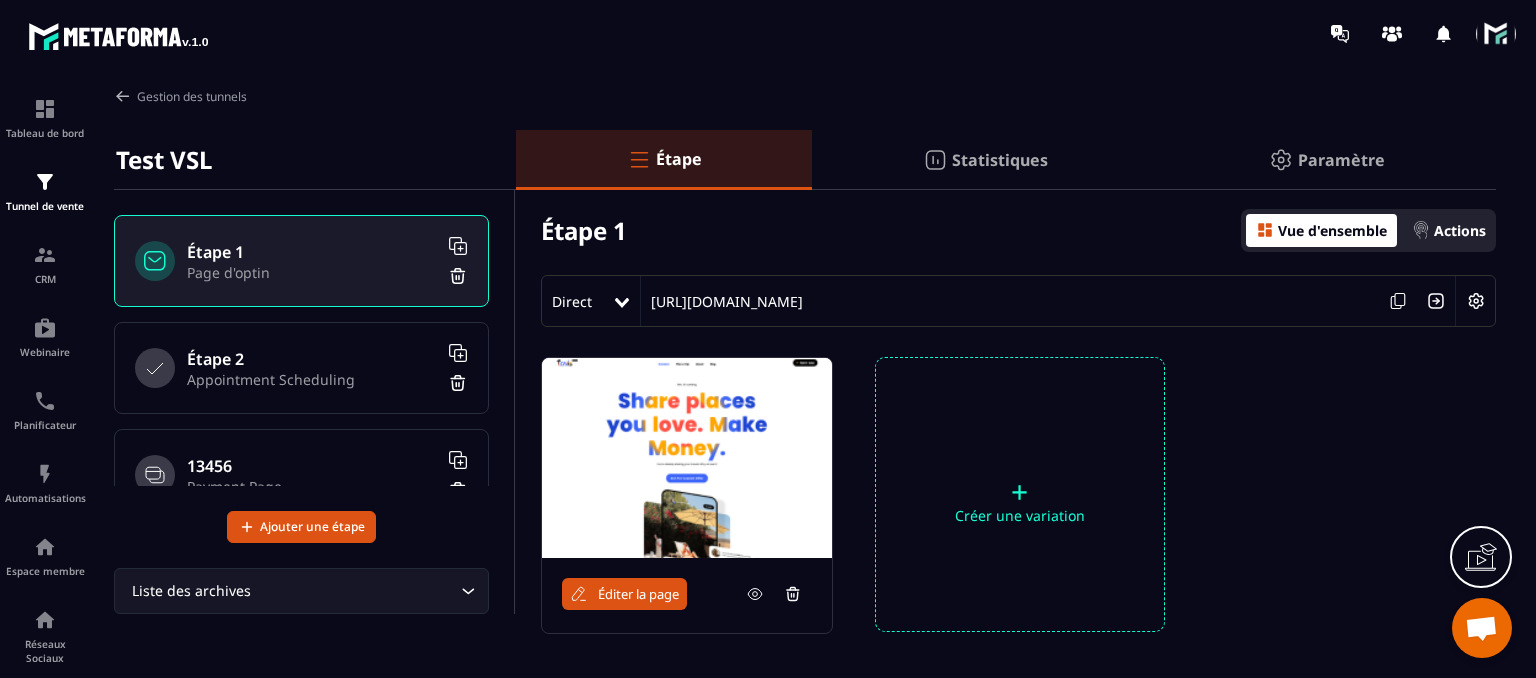 click on "Appointment Scheduling" at bounding box center (312, 379) 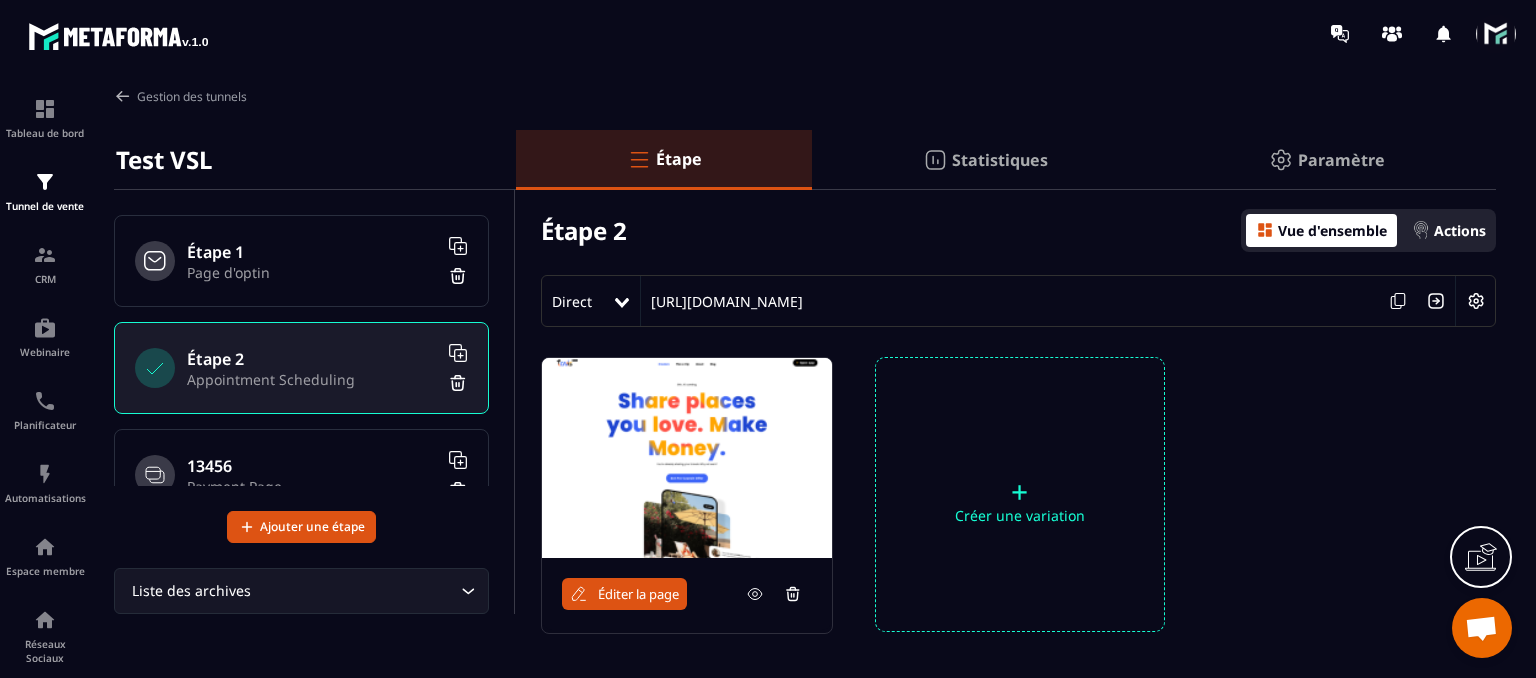 click on "Éditer la page" at bounding box center (638, 594) 